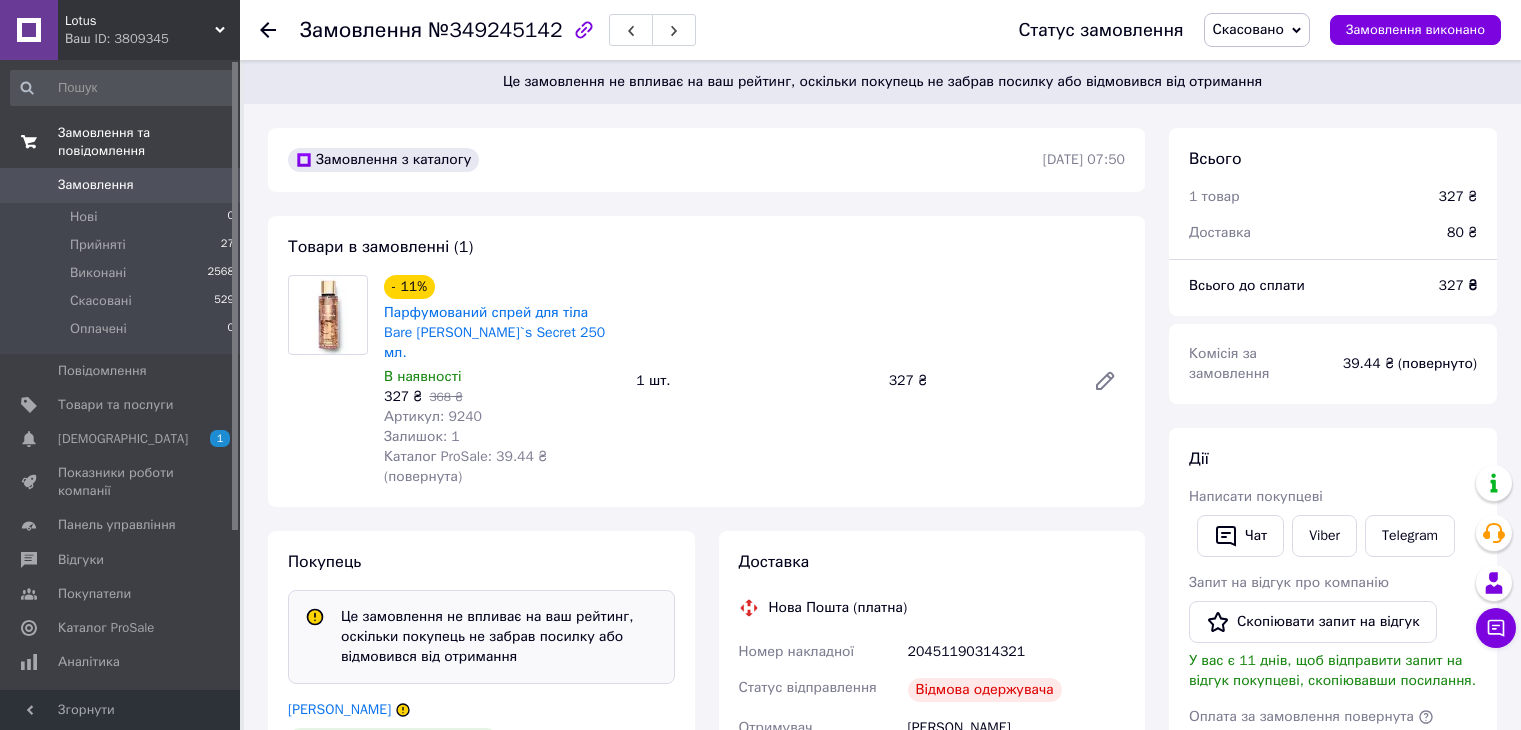 scroll, scrollTop: 0, scrollLeft: 0, axis: both 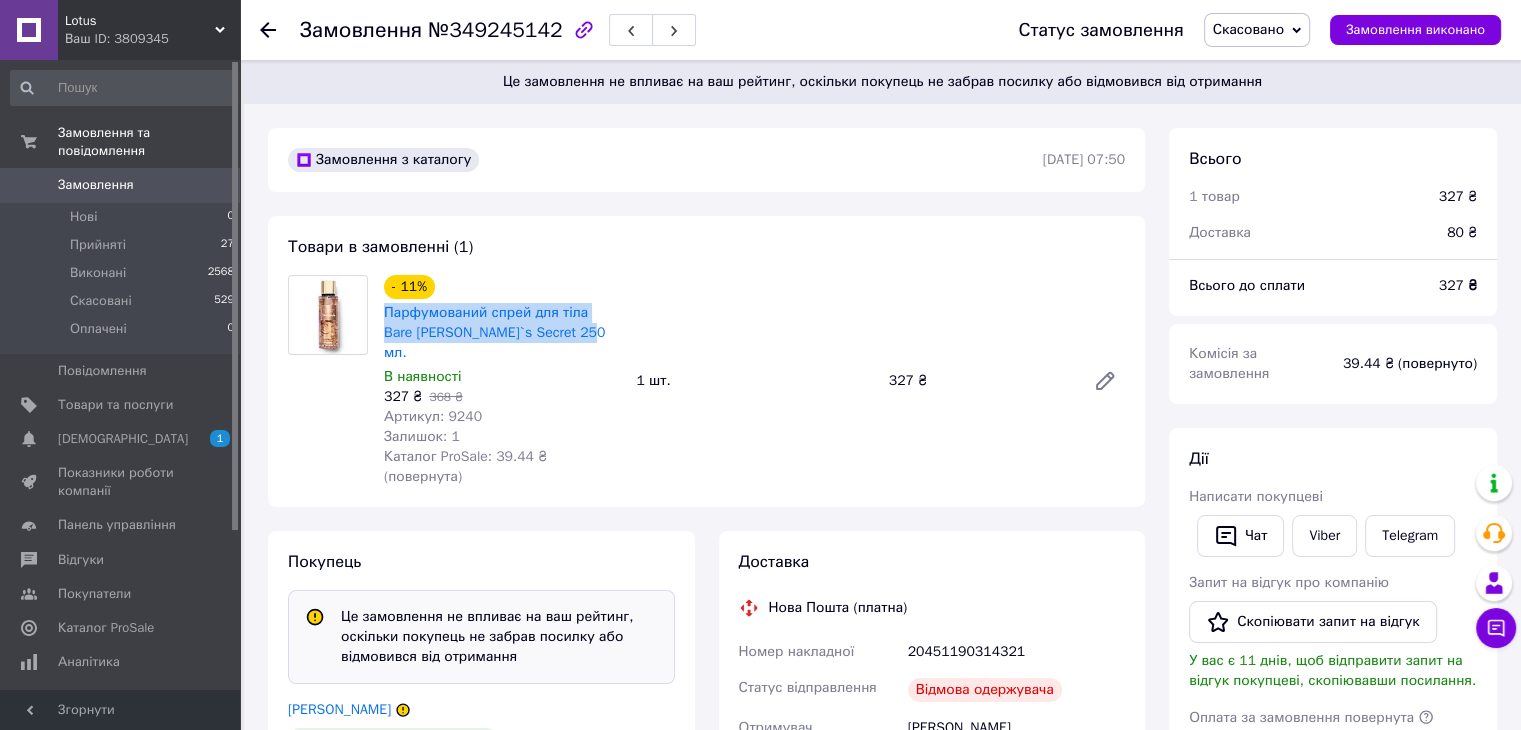 click on "Замовлення" at bounding box center [121, 185] 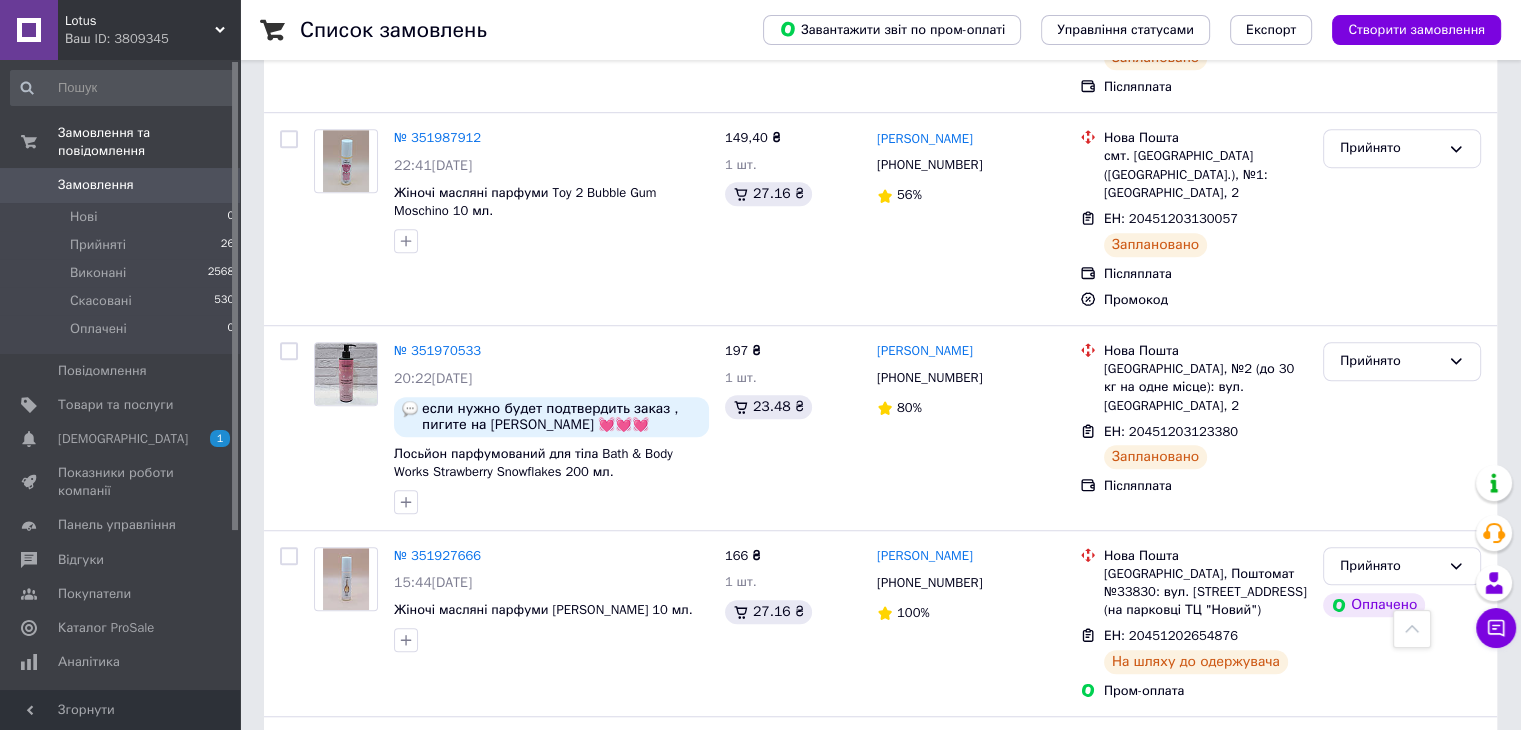 scroll, scrollTop: 1400, scrollLeft: 0, axis: vertical 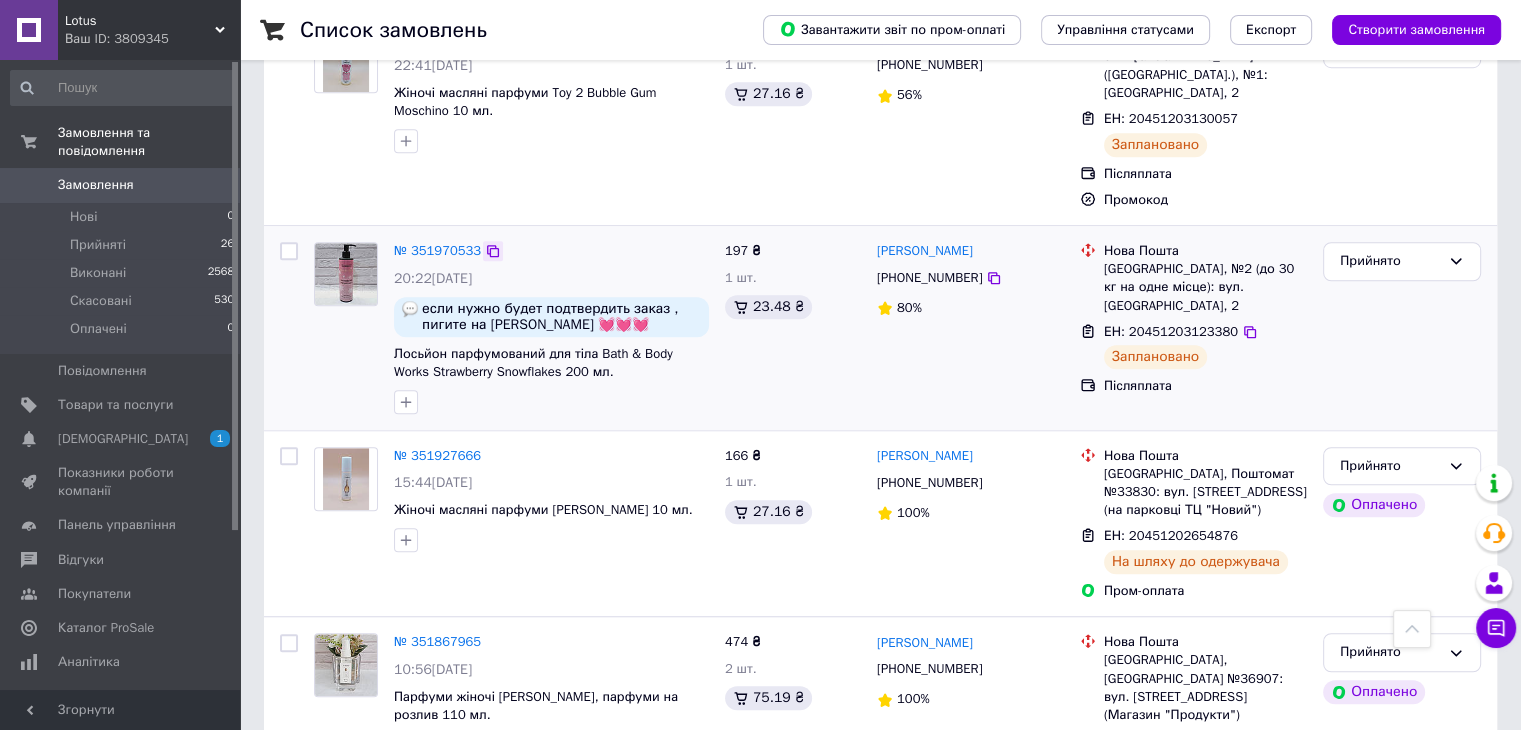 click 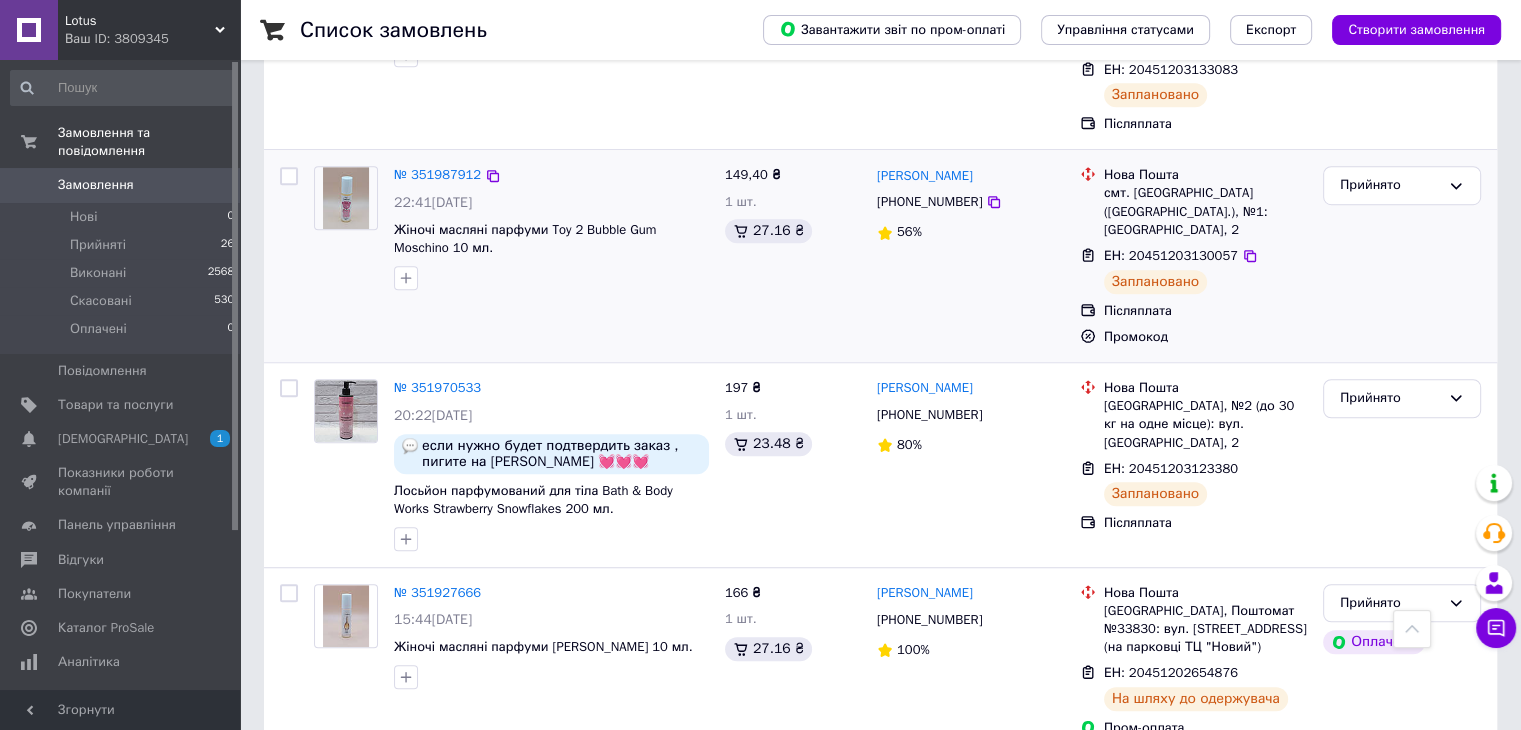 scroll, scrollTop: 1200, scrollLeft: 0, axis: vertical 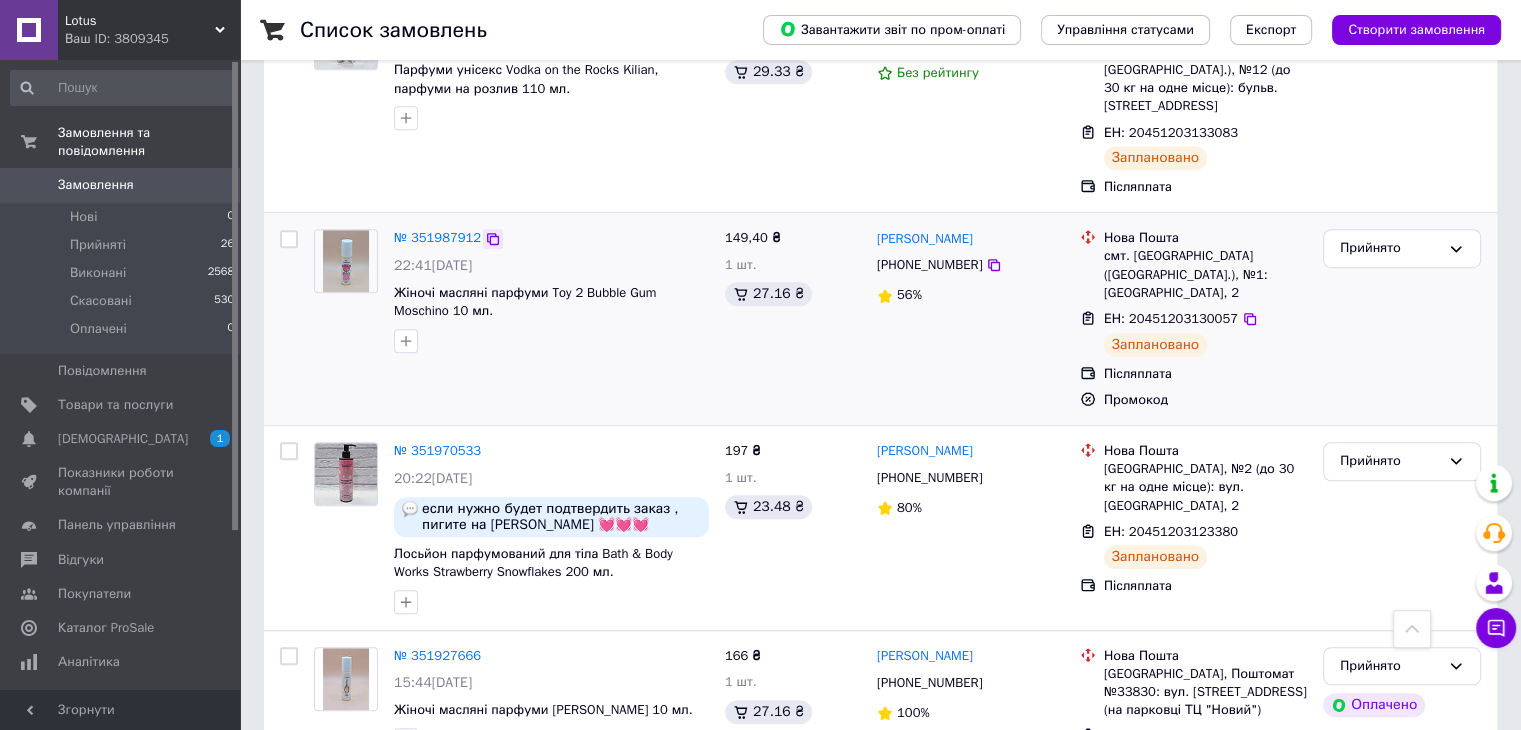 click 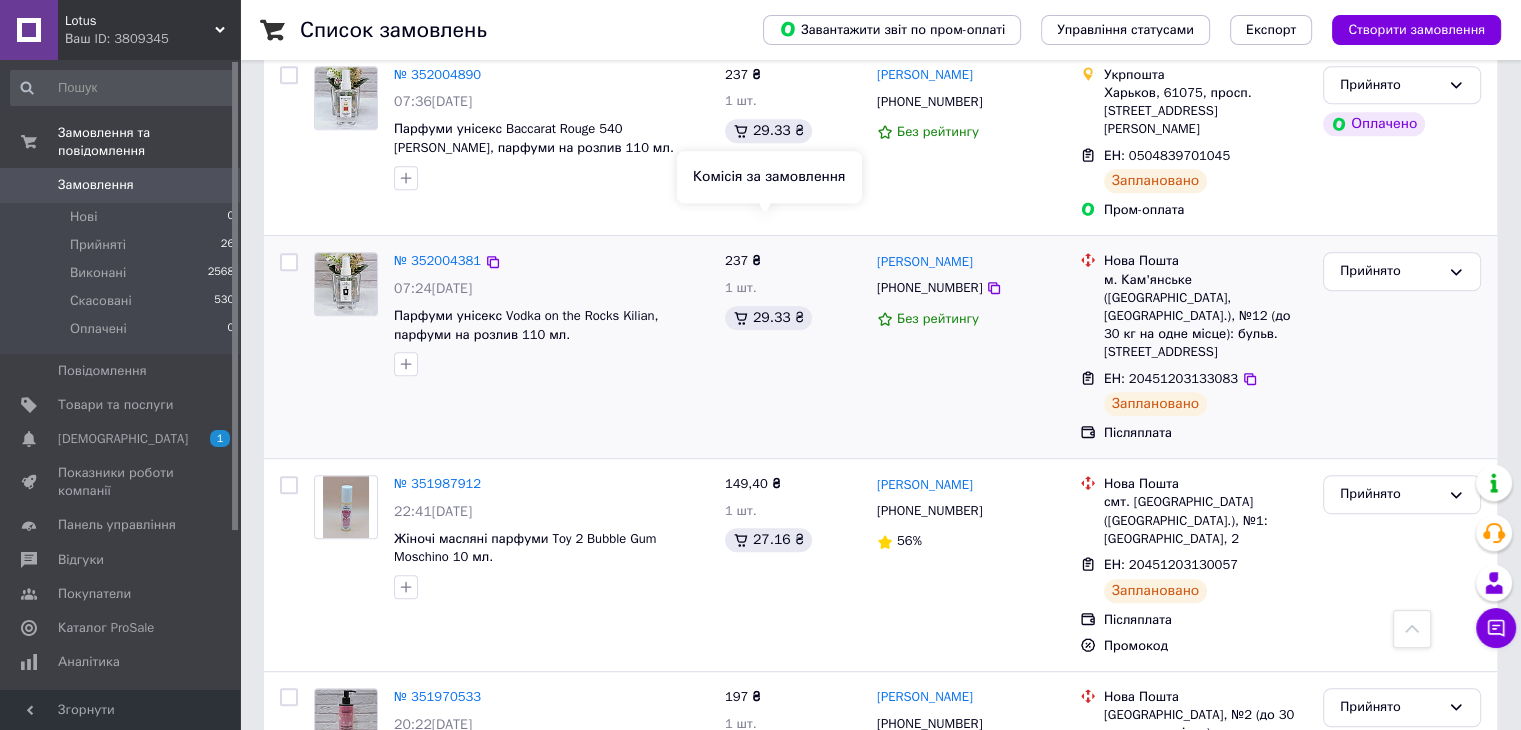 scroll, scrollTop: 1000, scrollLeft: 0, axis: vertical 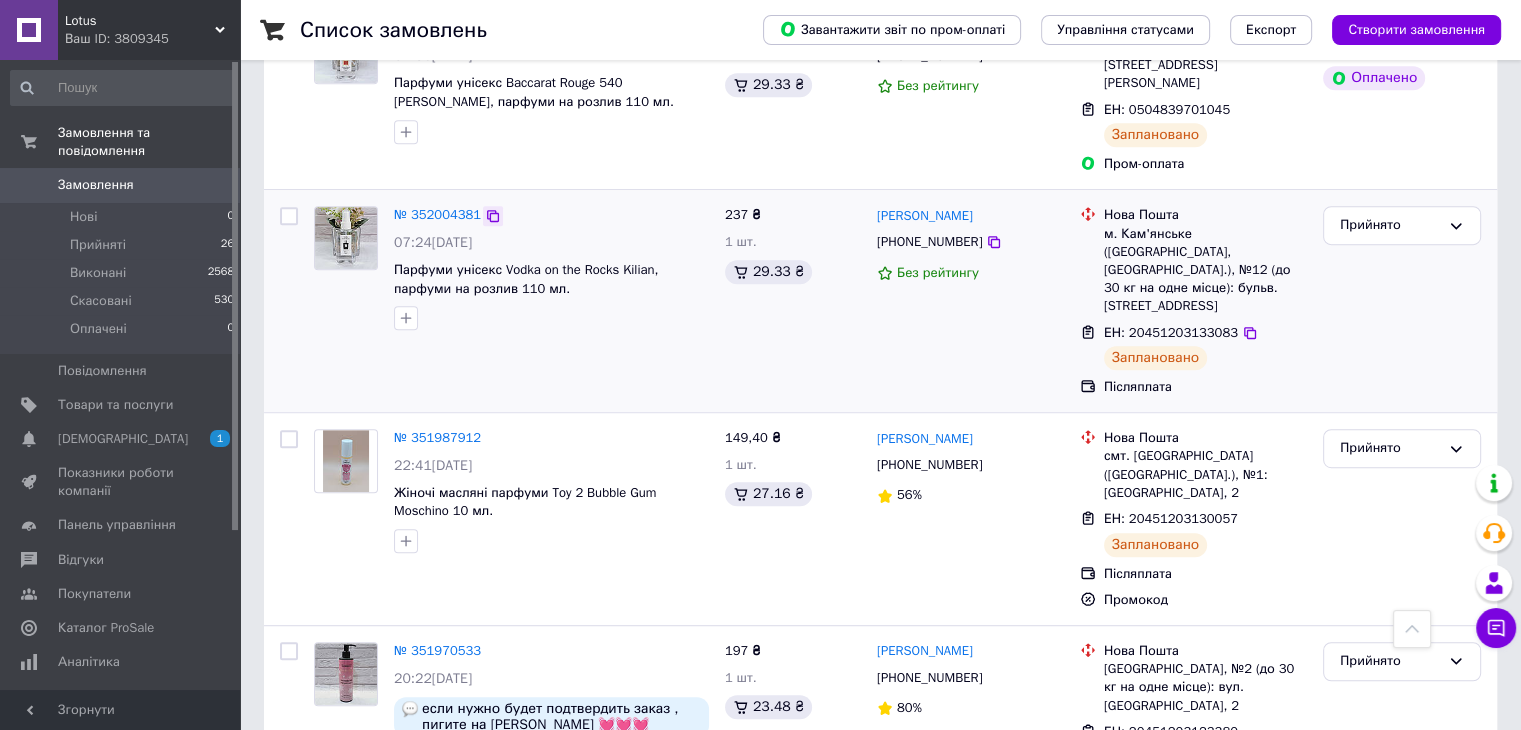 click 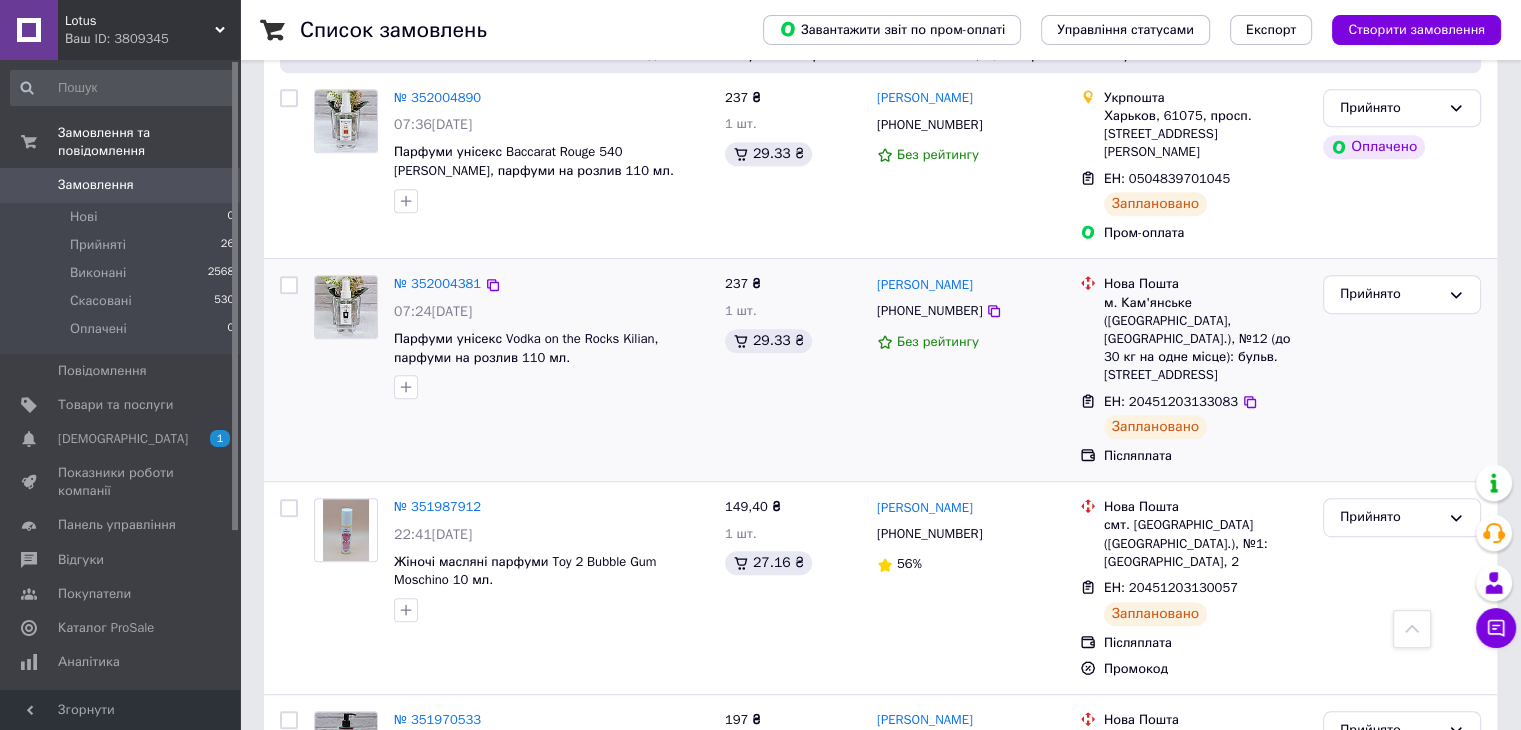 scroll, scrollTop: 800, scrollLeft: 0, axis: vertical 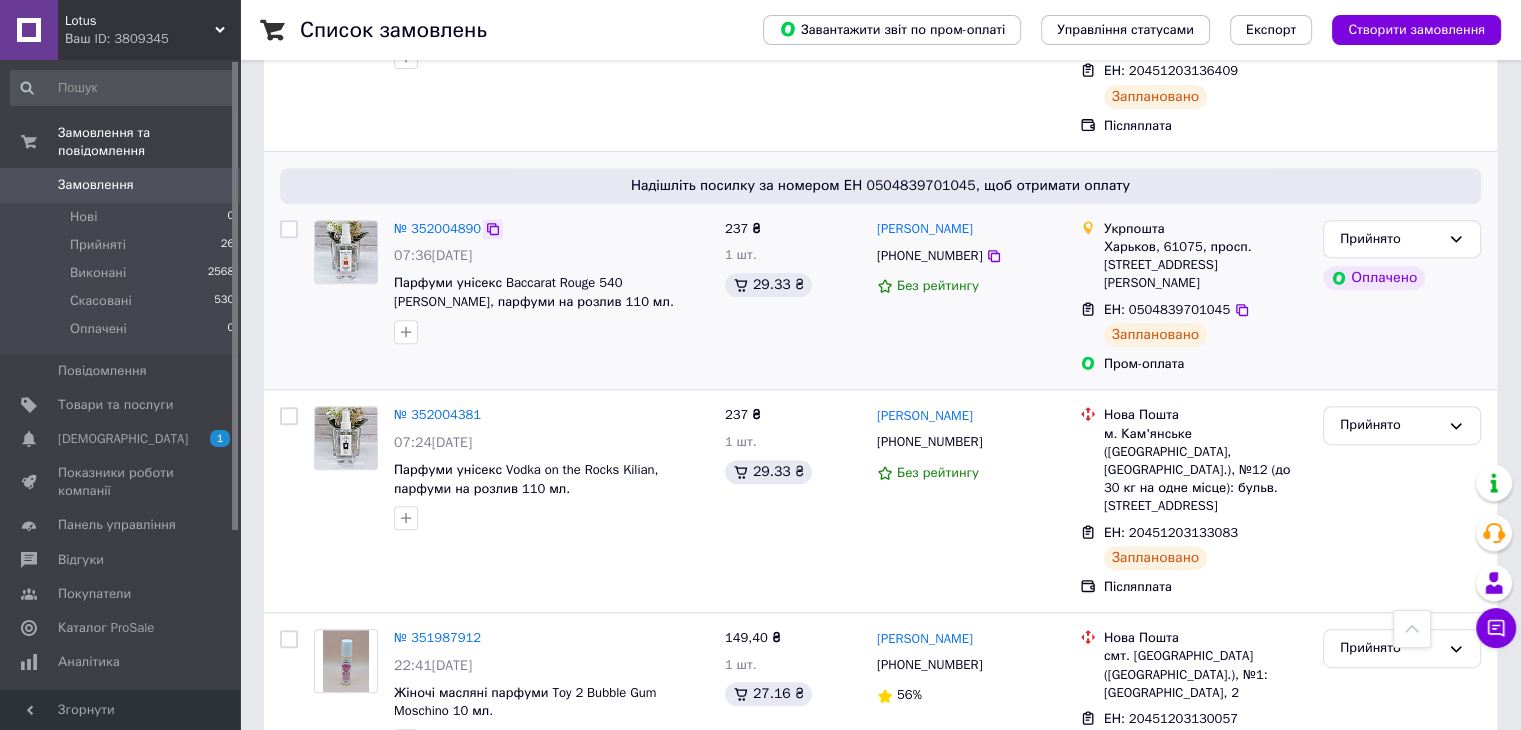 click 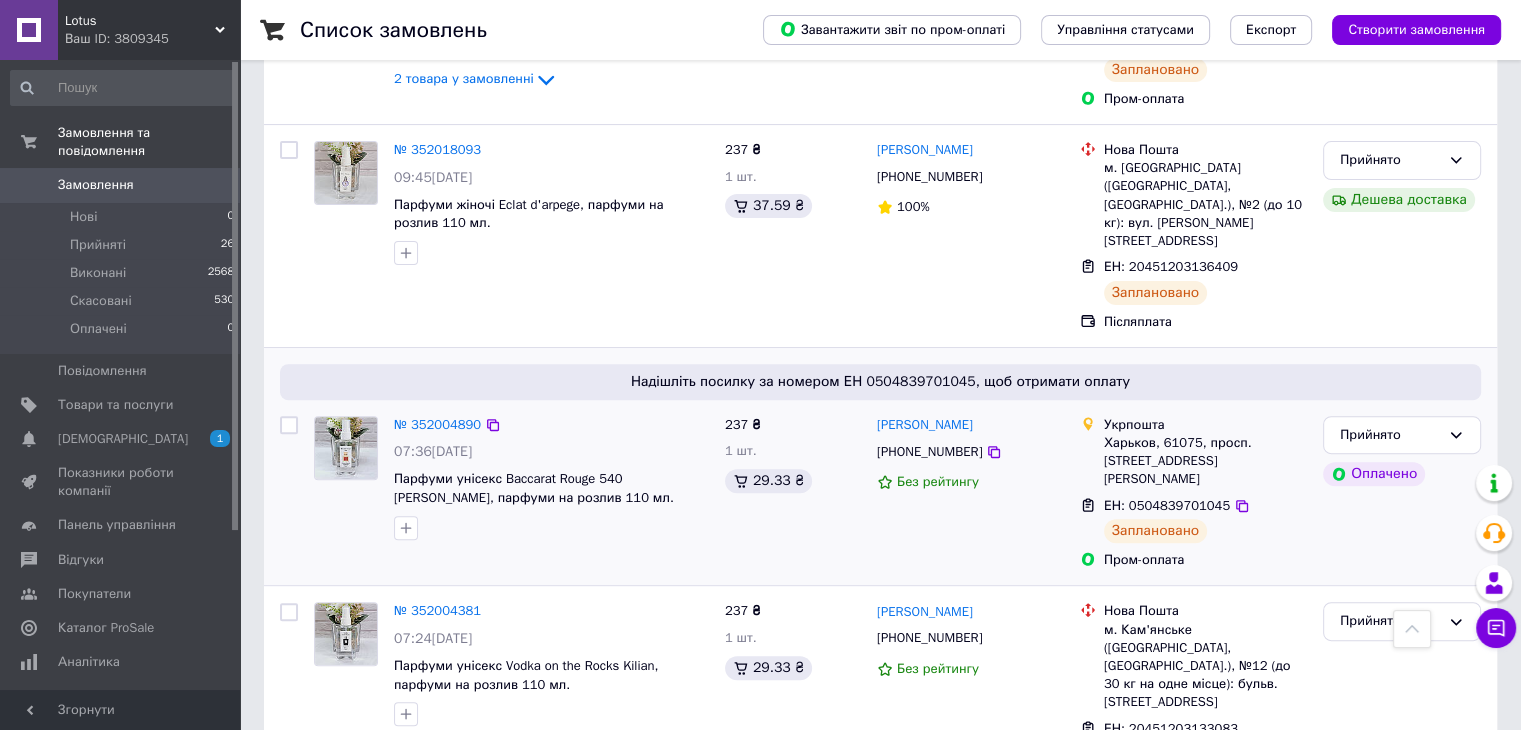 scroll, scrollTop: 600, scrollLeft: 0, axis: vertical 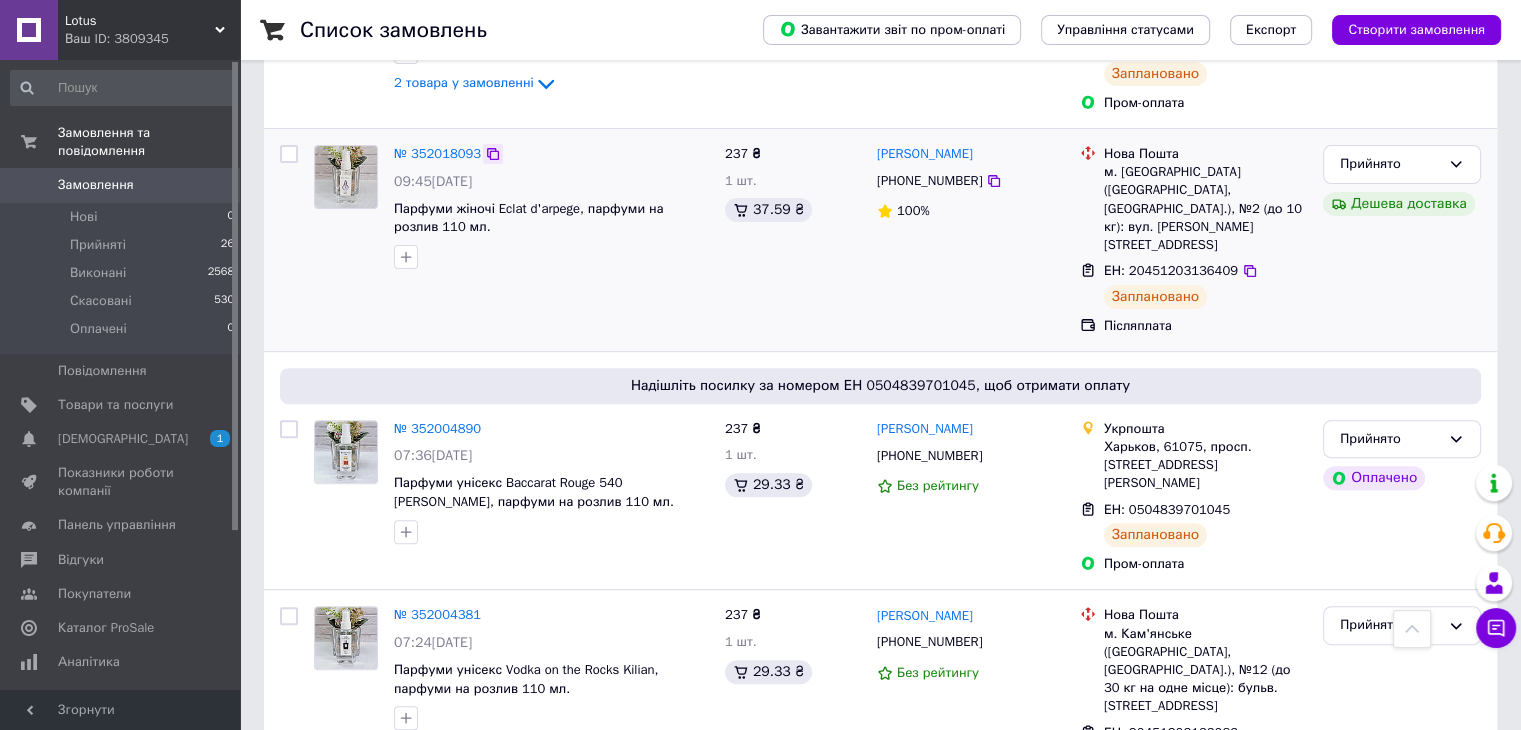 click 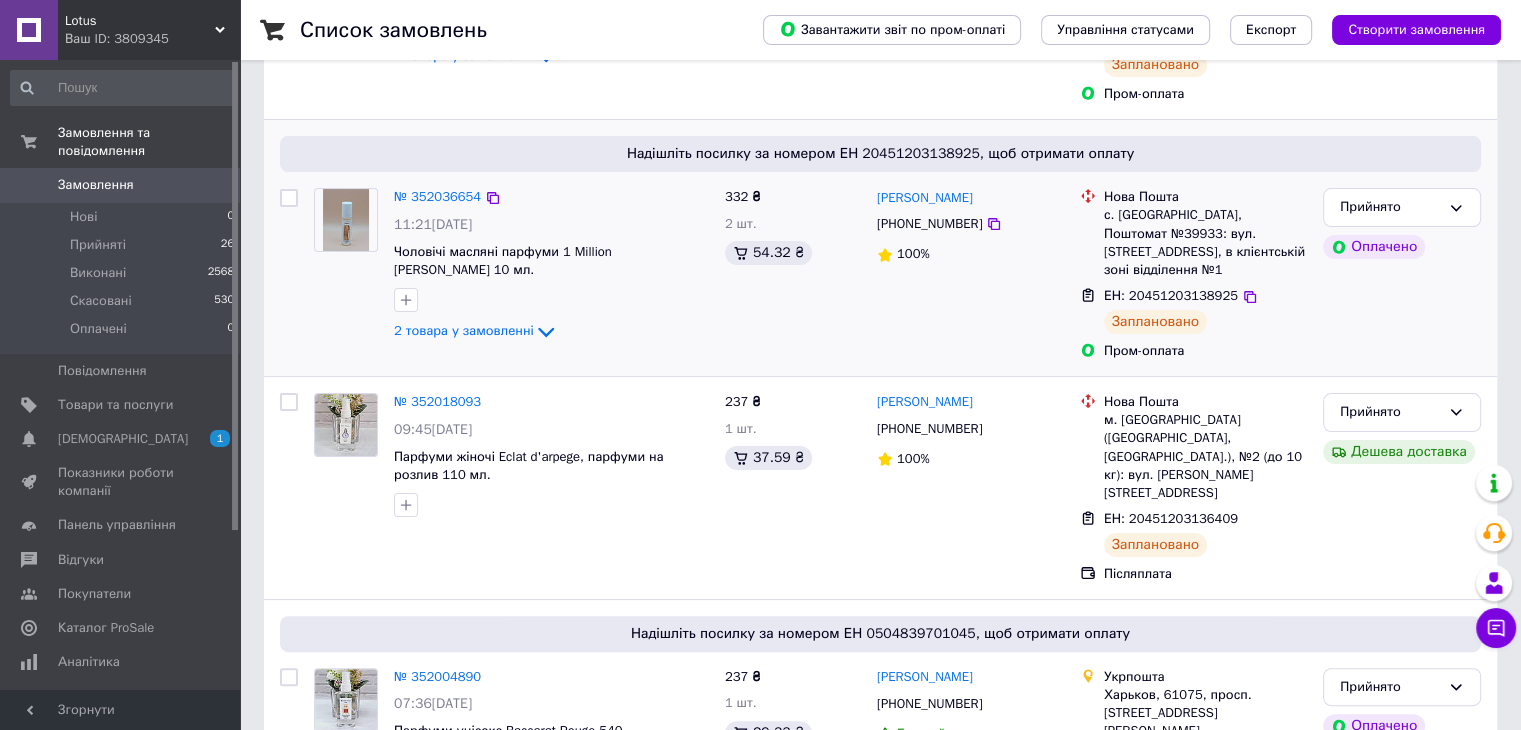 scroll, scrollTop: 400, scrollLeft: 0, axis: vertical 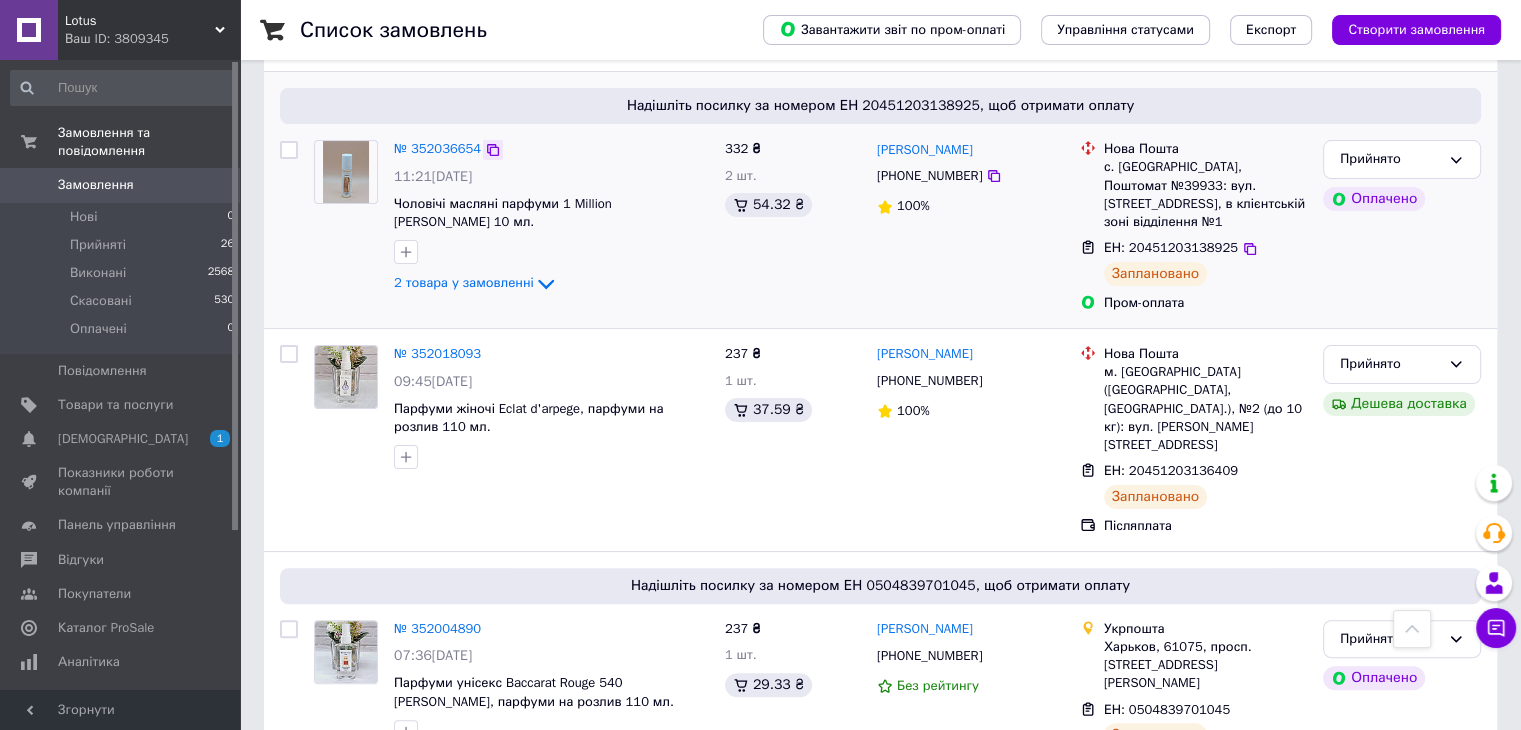 click 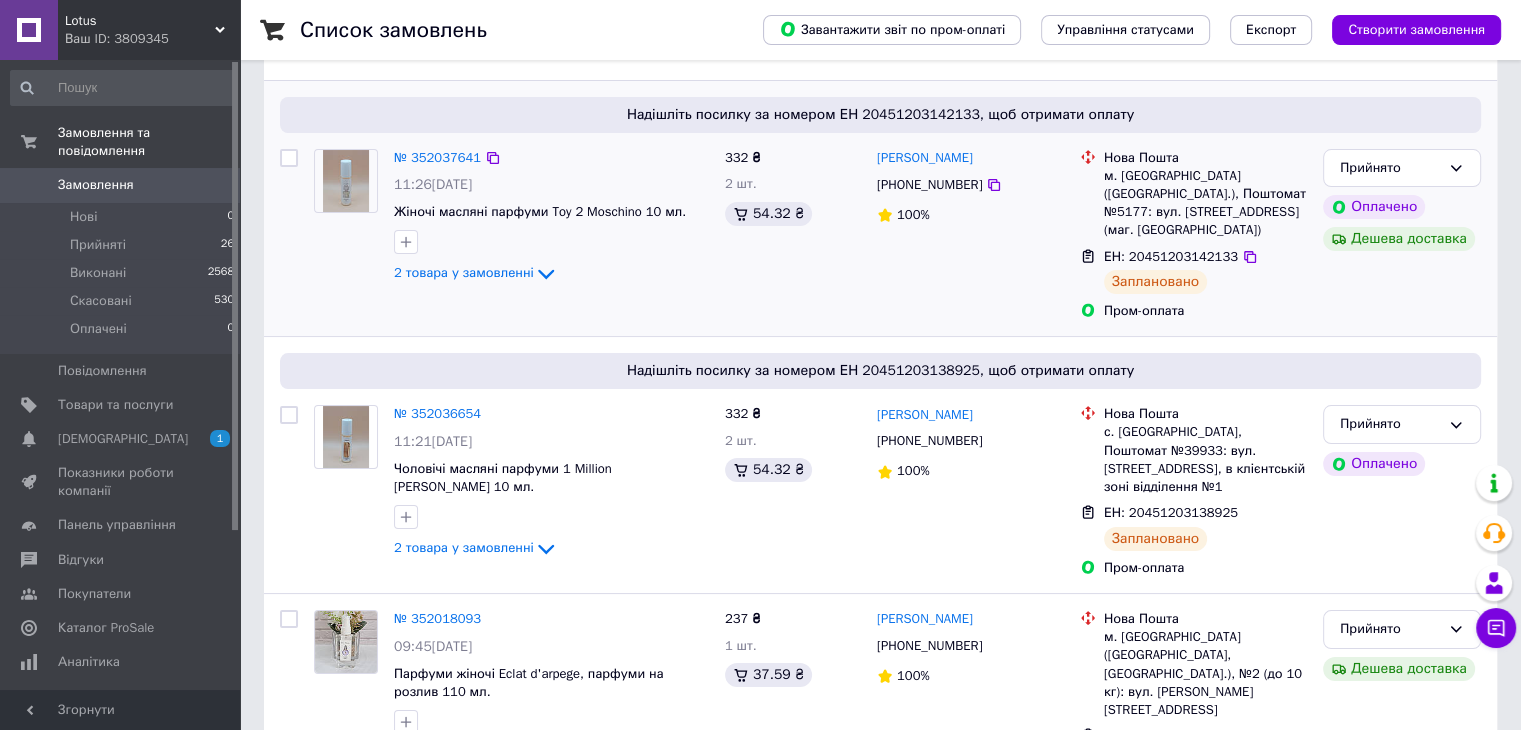 scroll, scrollTop: 100, scrollLeft: 0, axis: vertical 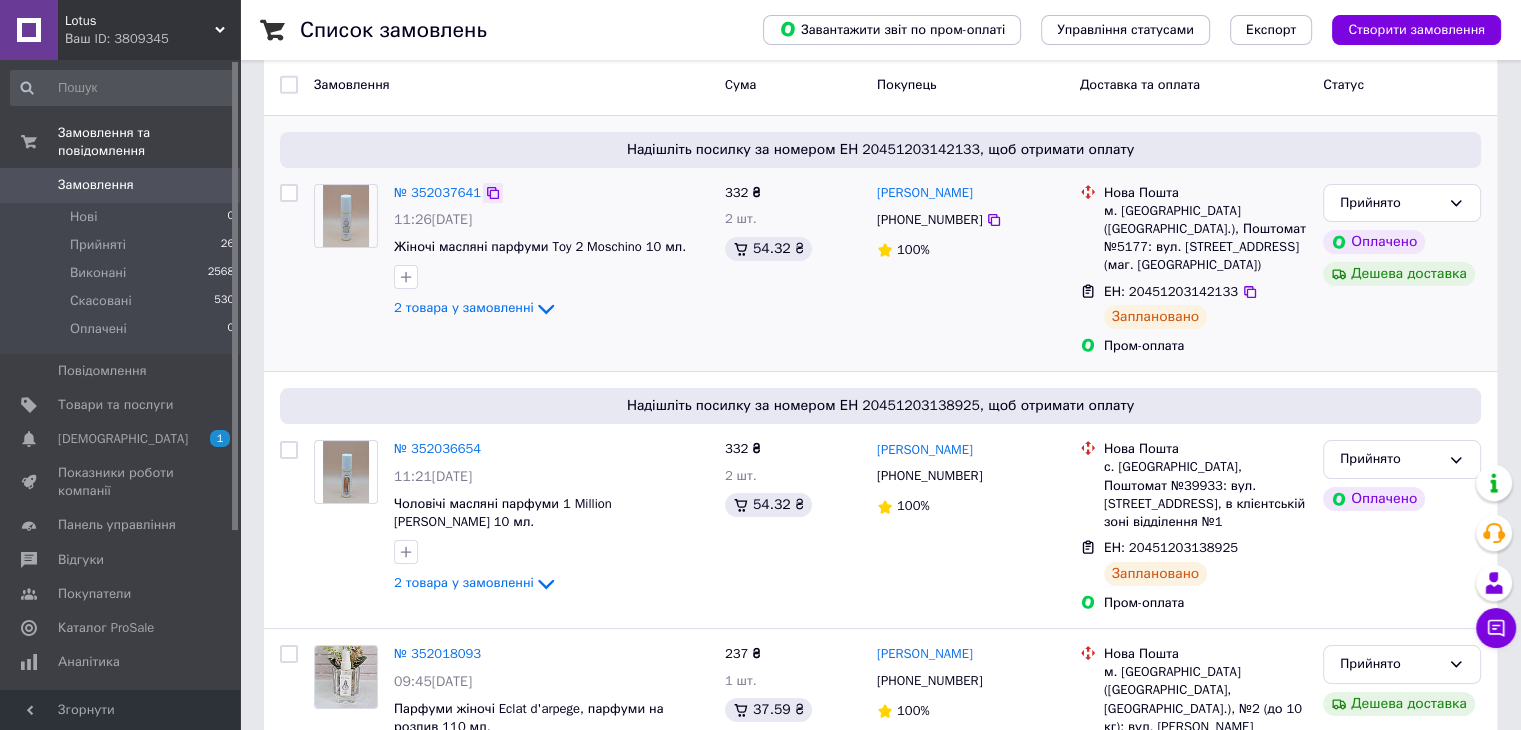 click 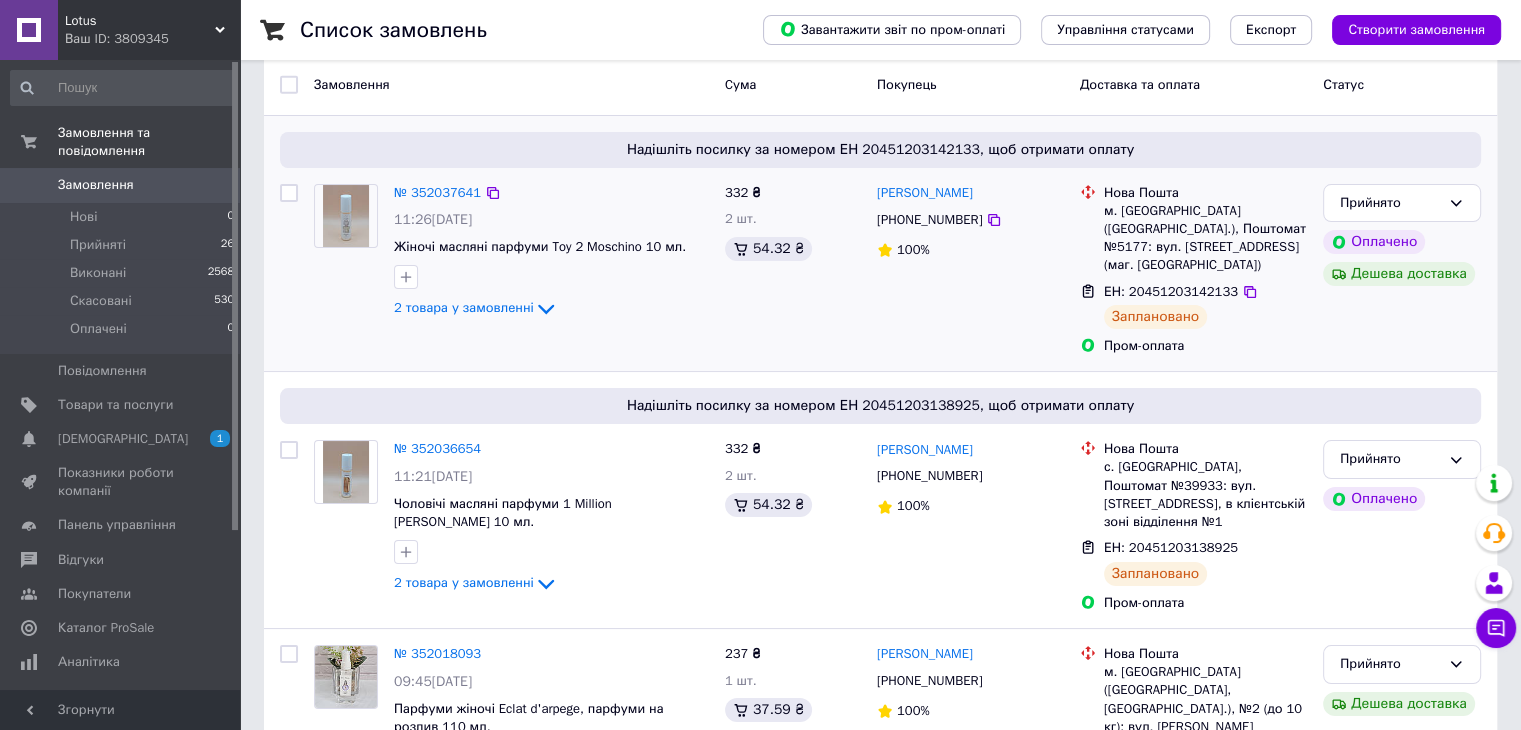 scroll, scrollTop: 0, scrollLeft: 0, axis: both 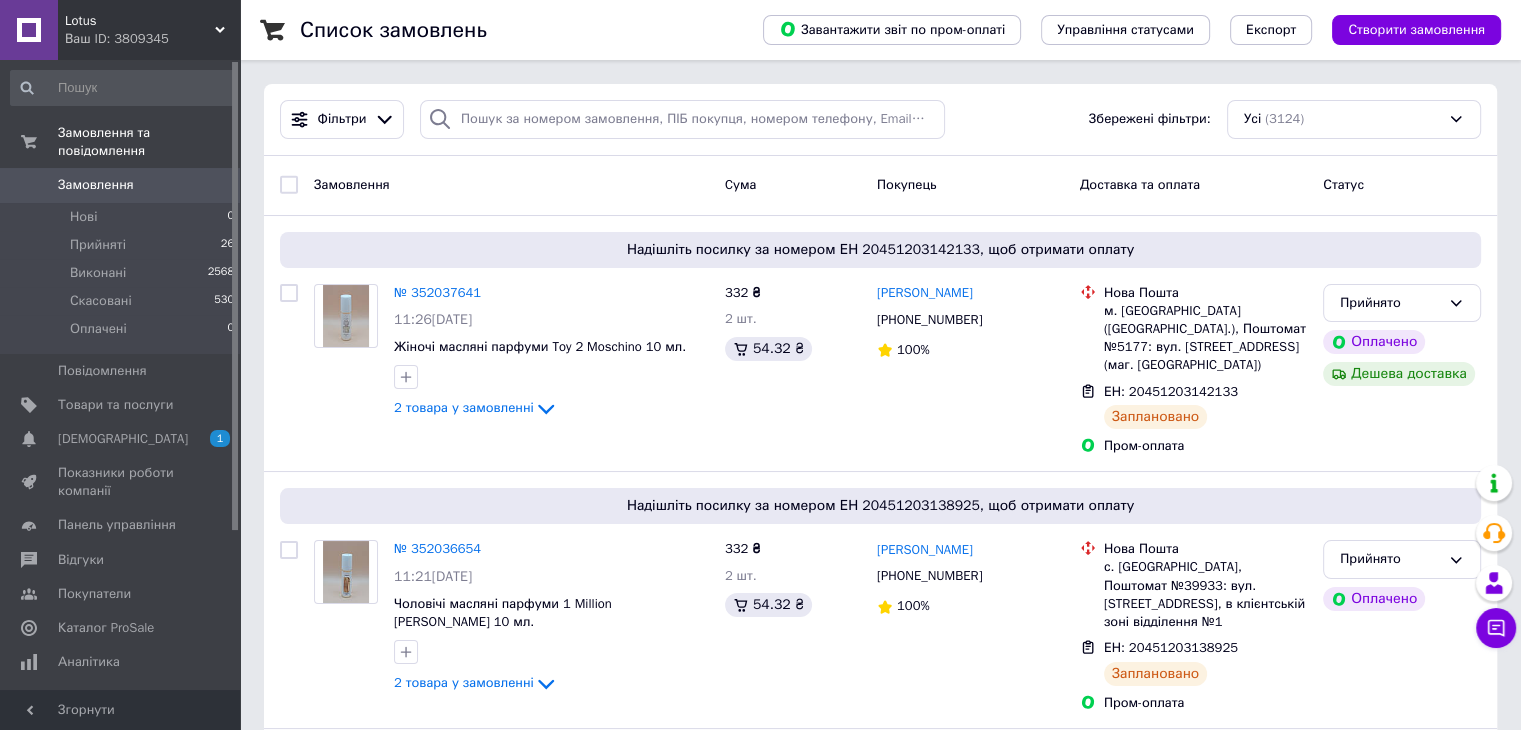 click on "Замовлення" at bounding box center [121, 185] 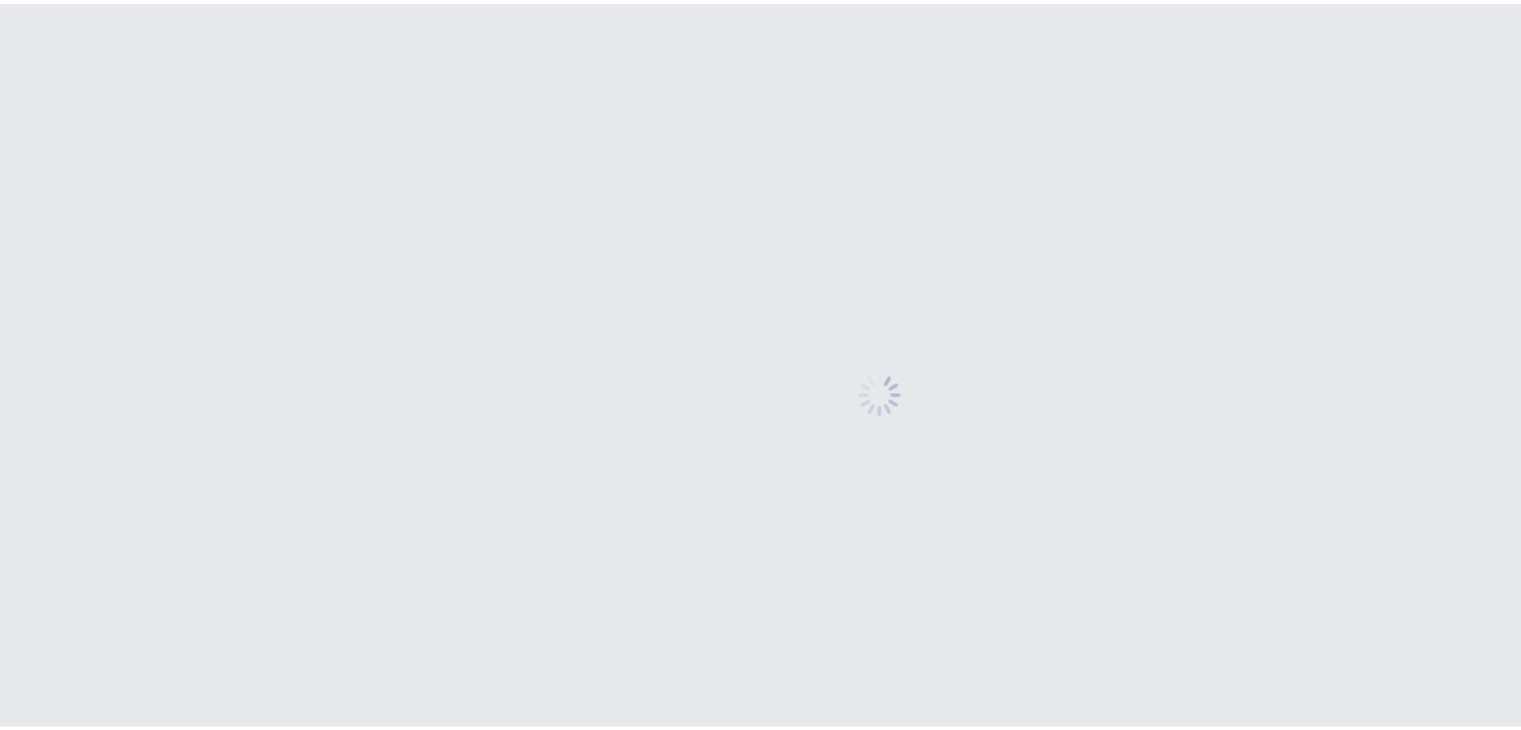 scroll, scrollTop: 0, scrollLeft: 0, axis: both 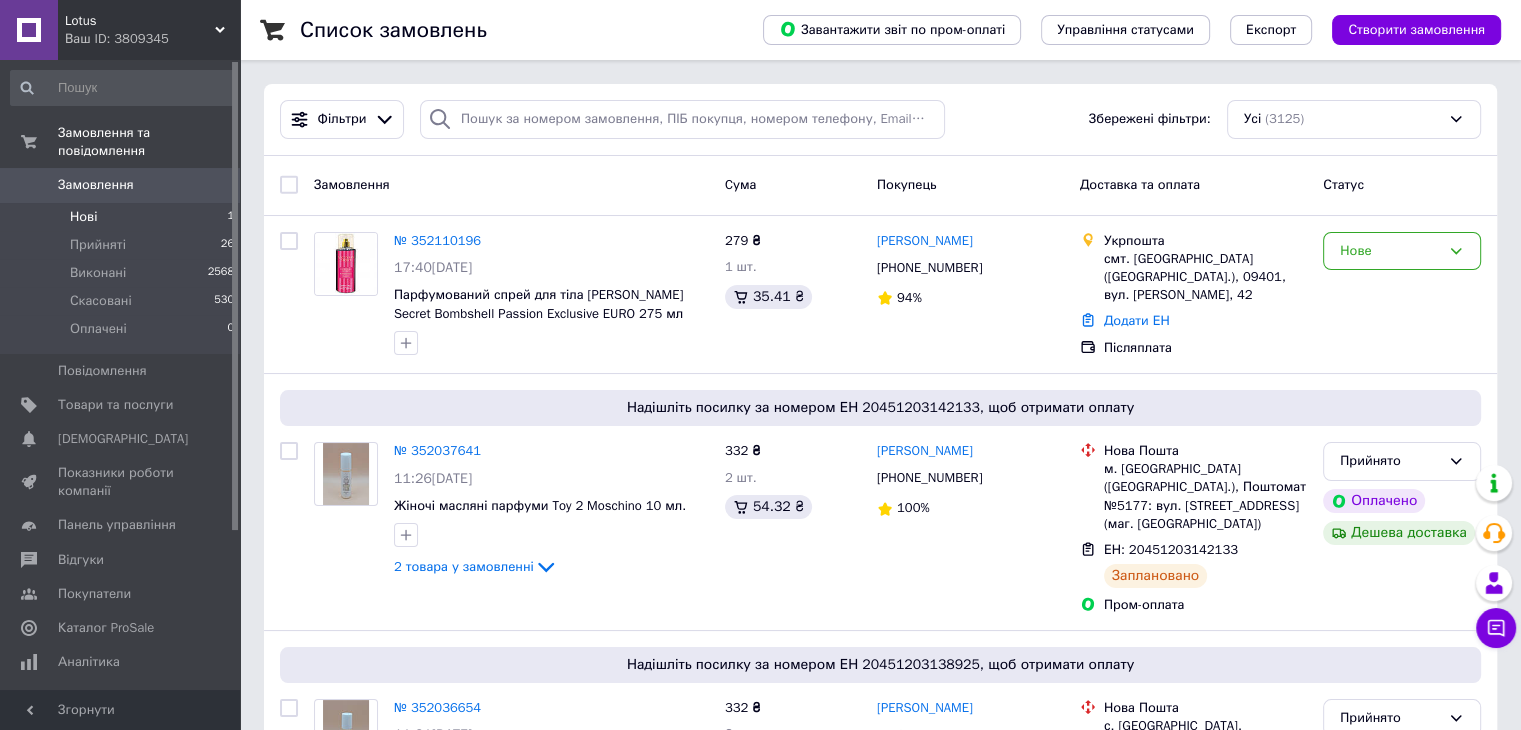 click on "Нові 1" at bounding box center [123, 217] 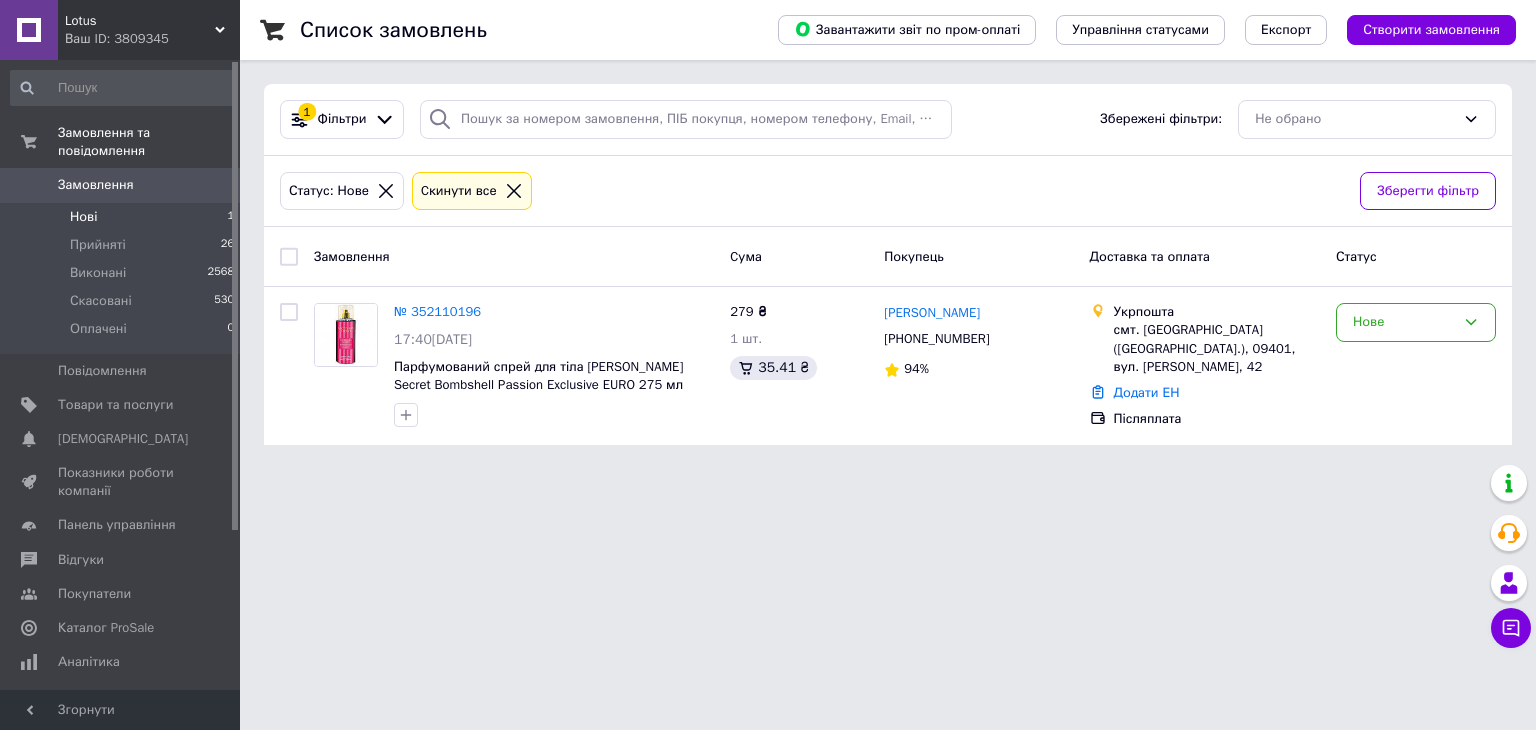 click on "Замовлення" at bounding box center [121, 185] 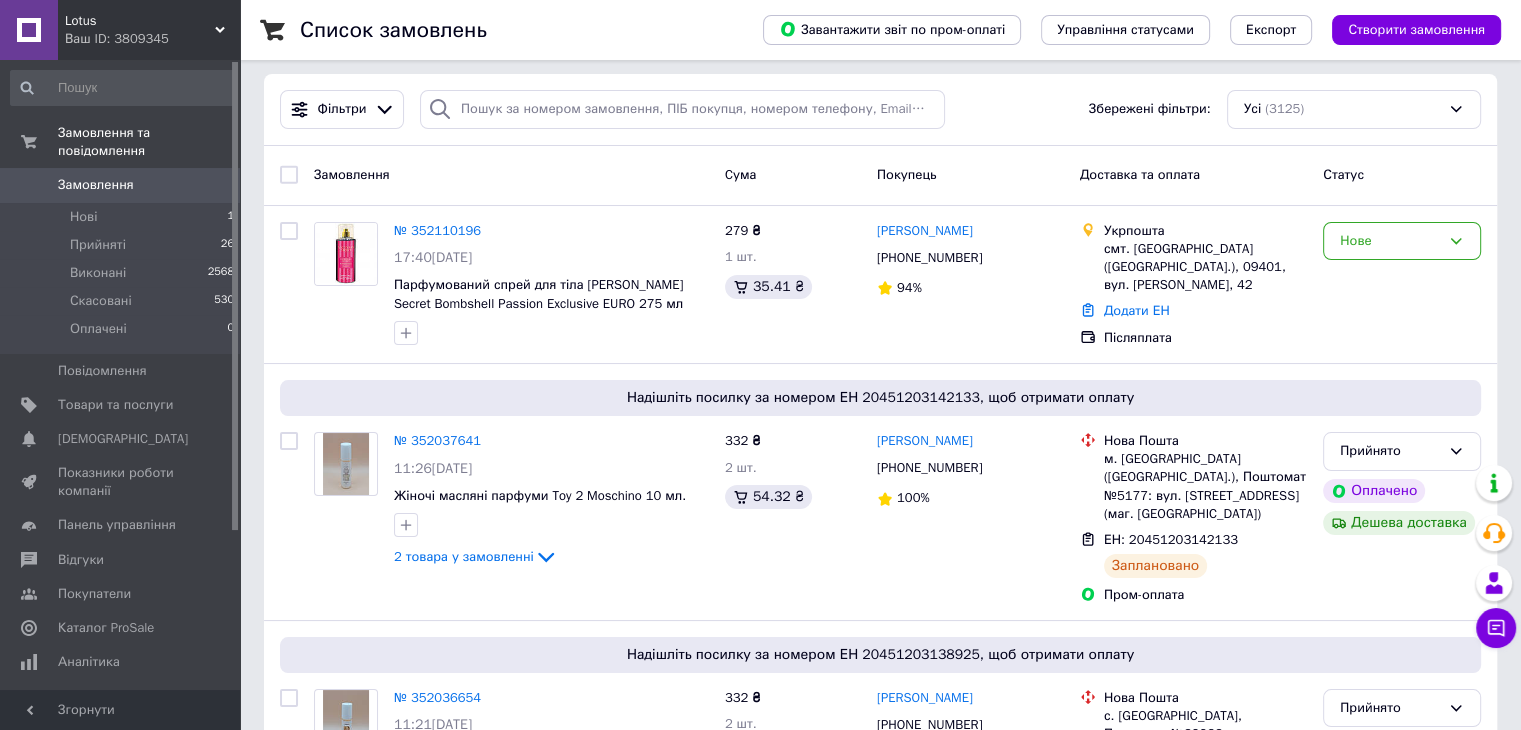 scroll, scrollTop: 0, scrollLeft: 0, axis: both 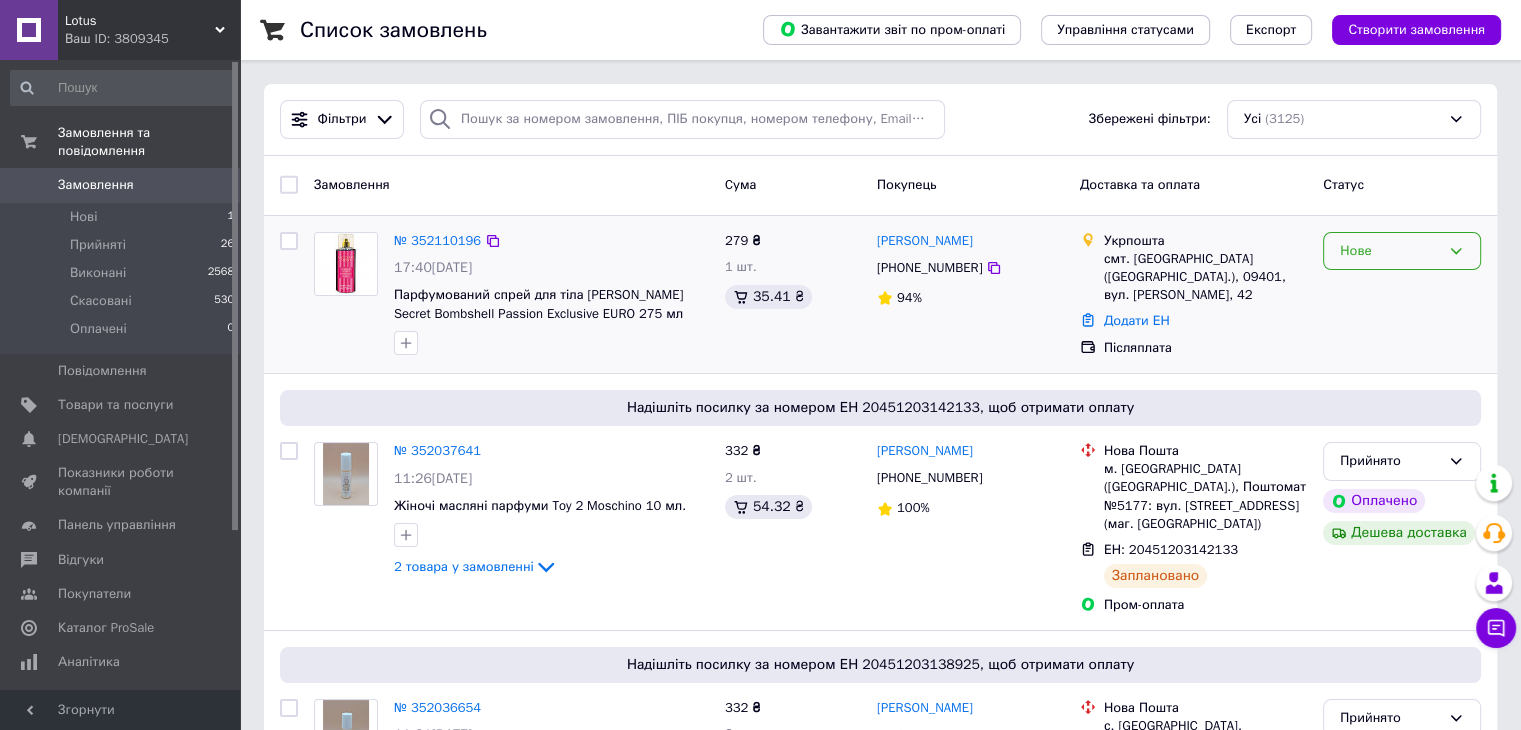 click on "Нове" at bounding box center (1402, 251) 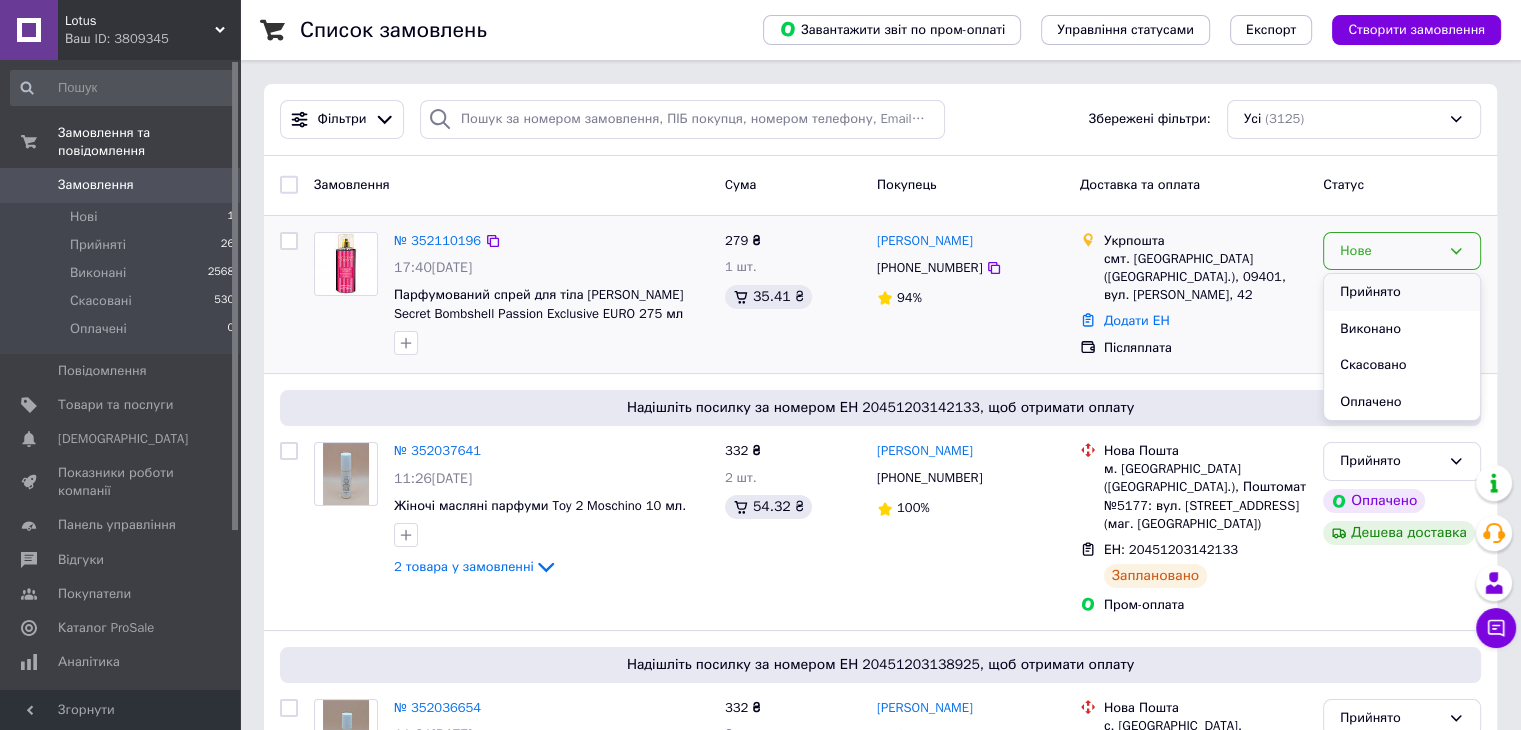 click on "Прийнято" at bounding box center (1402, 292) 